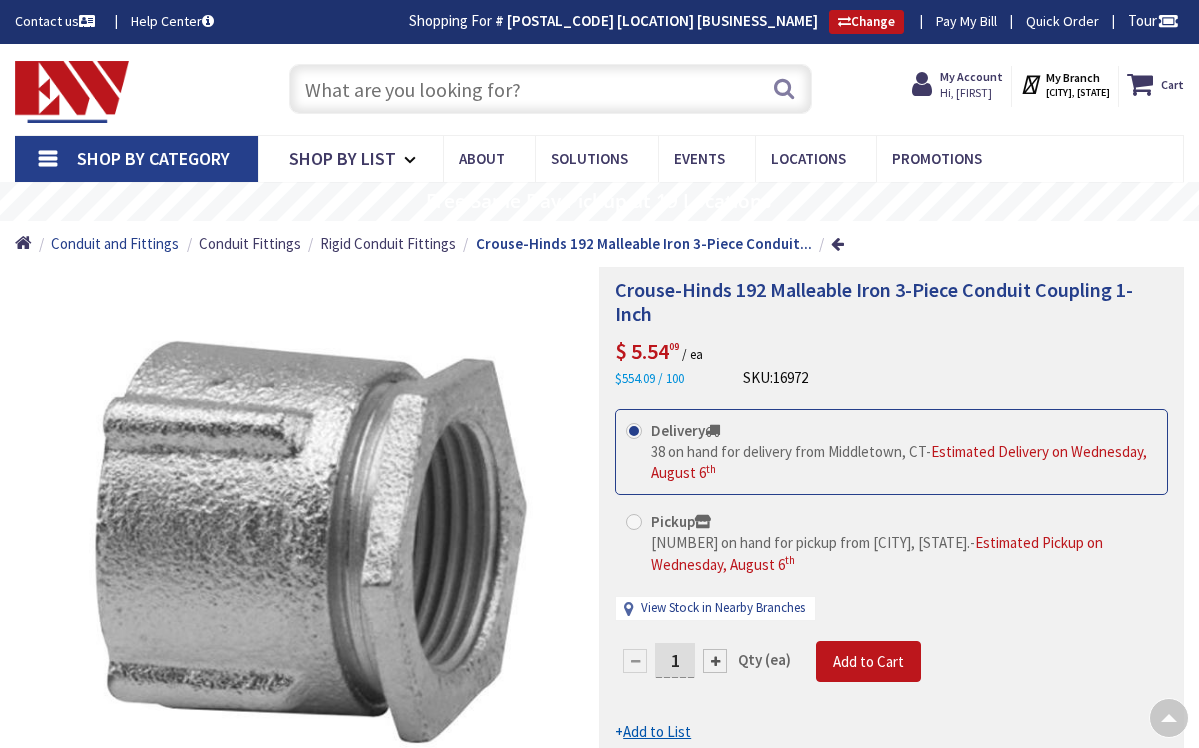 scroll, scrollTop: 108, scrollLeft: 0, axis: vertical 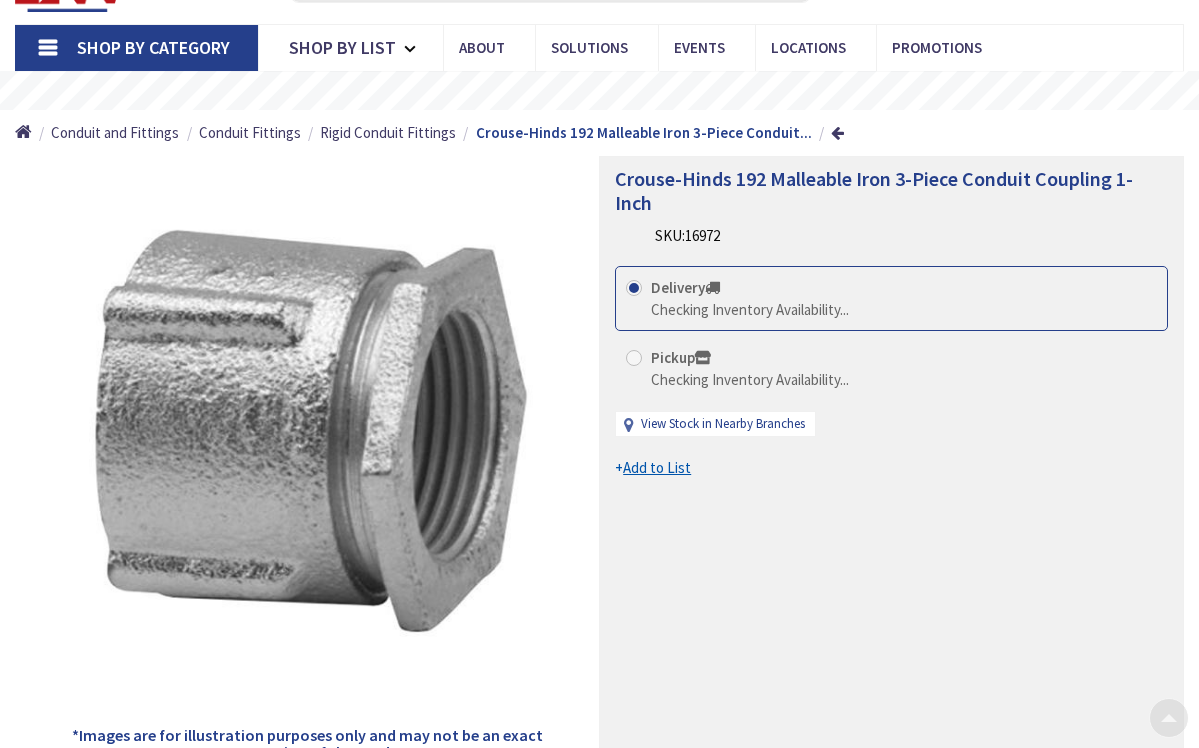 type on "[STREET] @ [STREET], [CITY], [STATE] [POSTAL_CODE], [COUNTRY]" 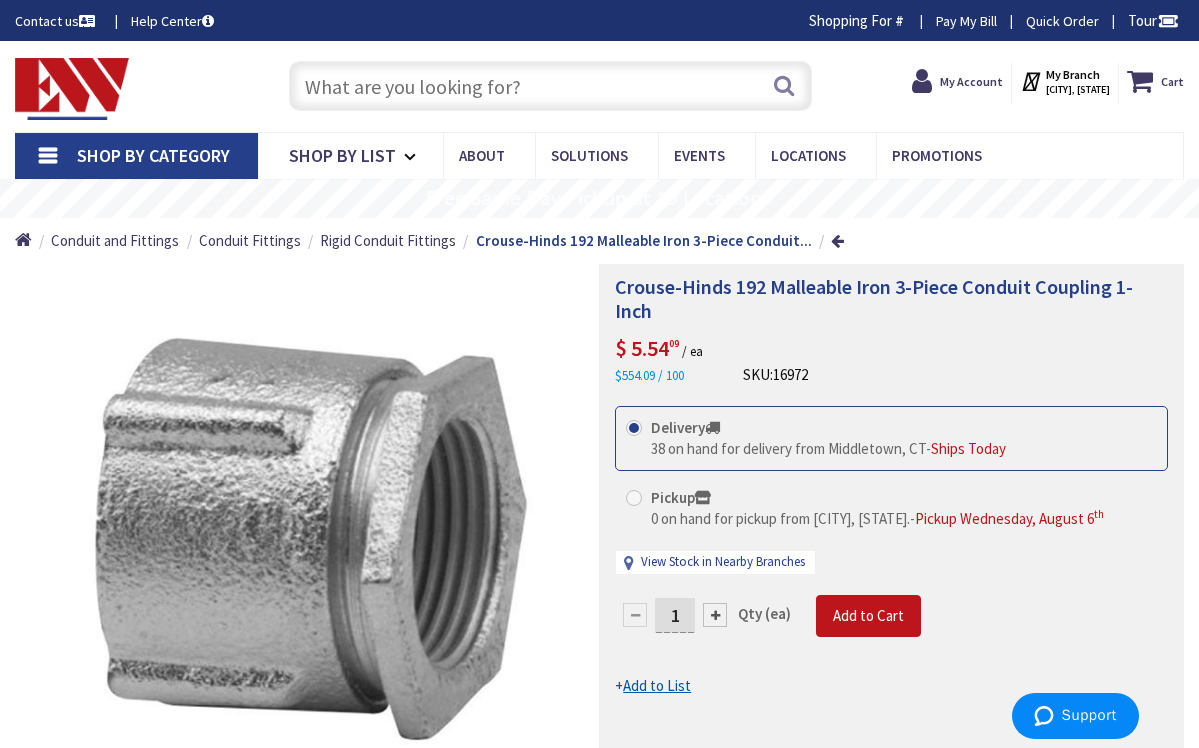 scroll, scrollTop: 0, scrollLeft: 0, axis: both 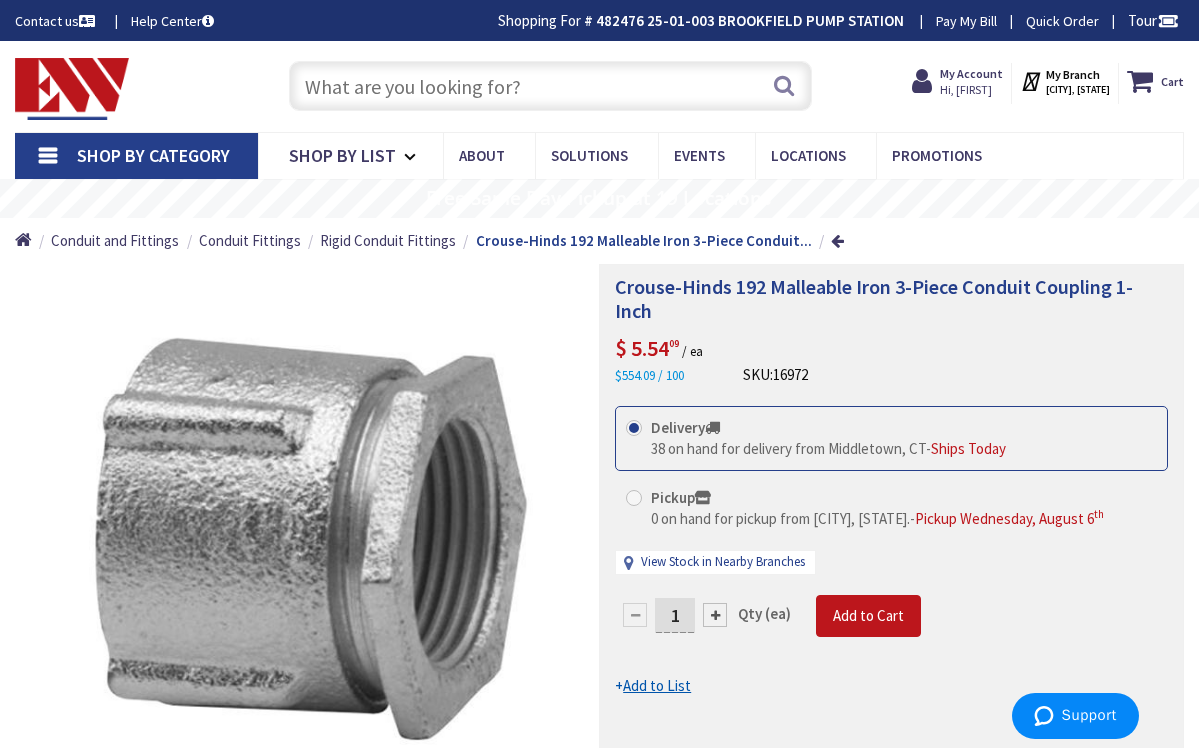 click at bounding box center (551, 86) 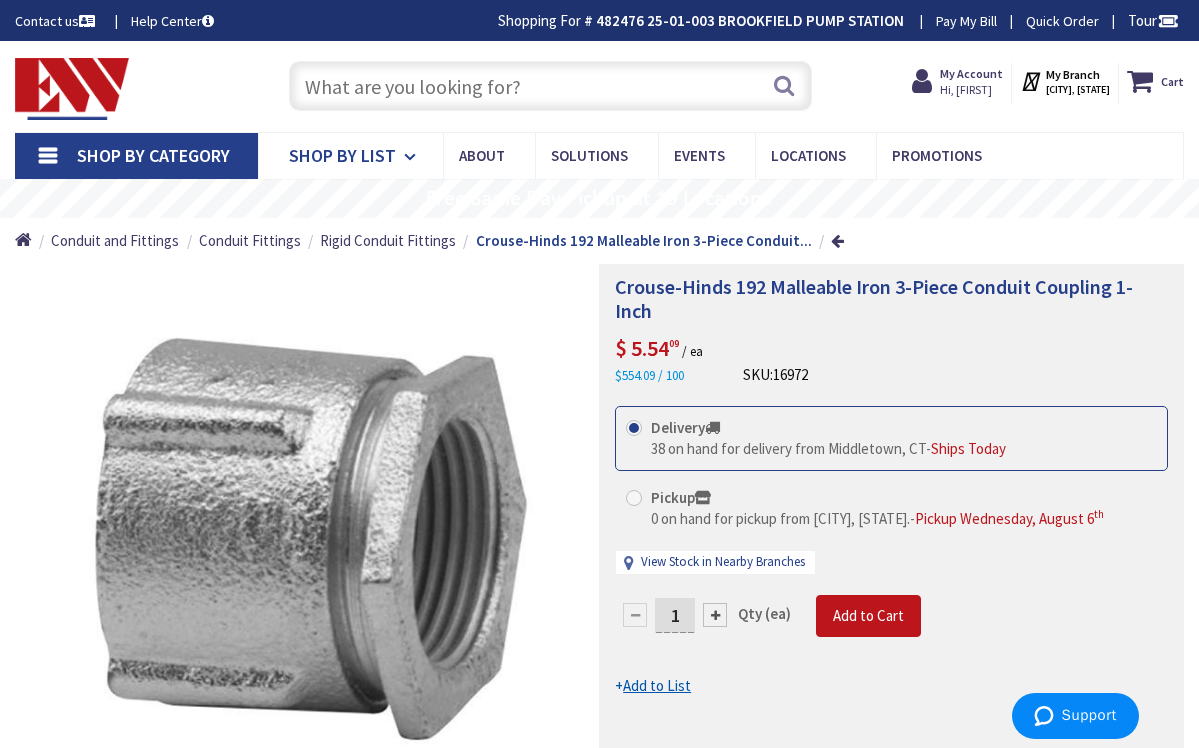 scroll, scrollTop: 0, scrollLeft: 0, axis: both 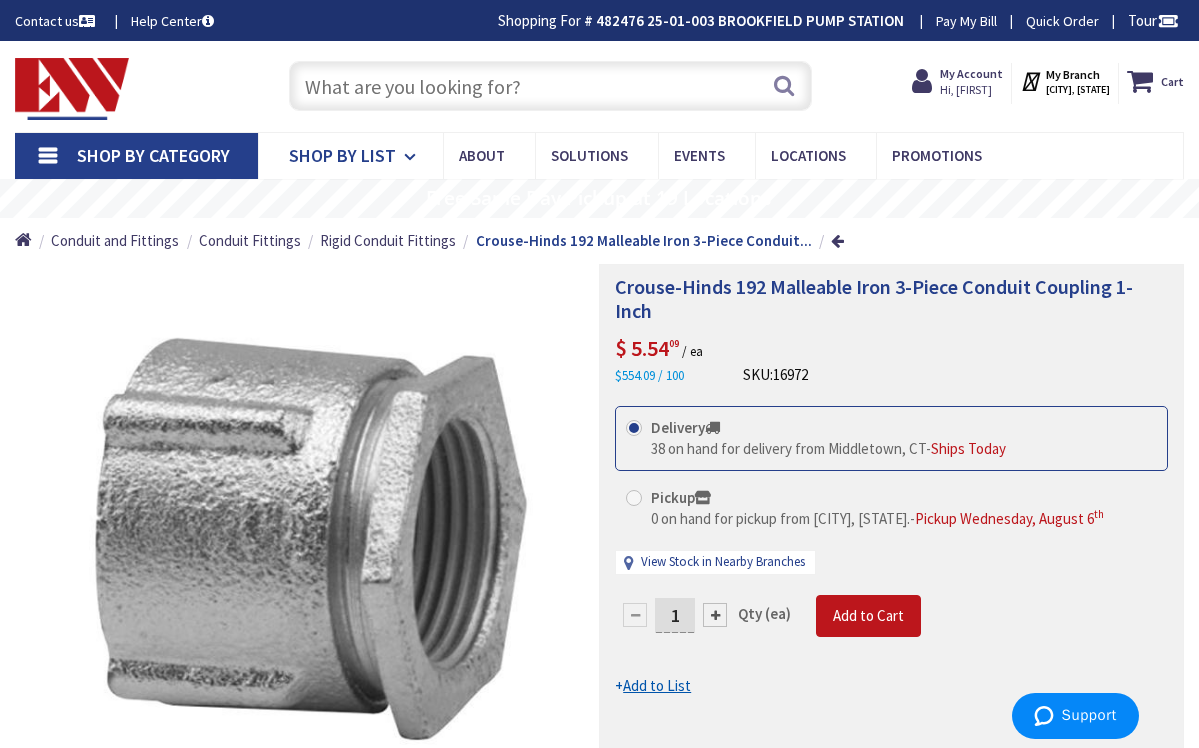 type on "1" 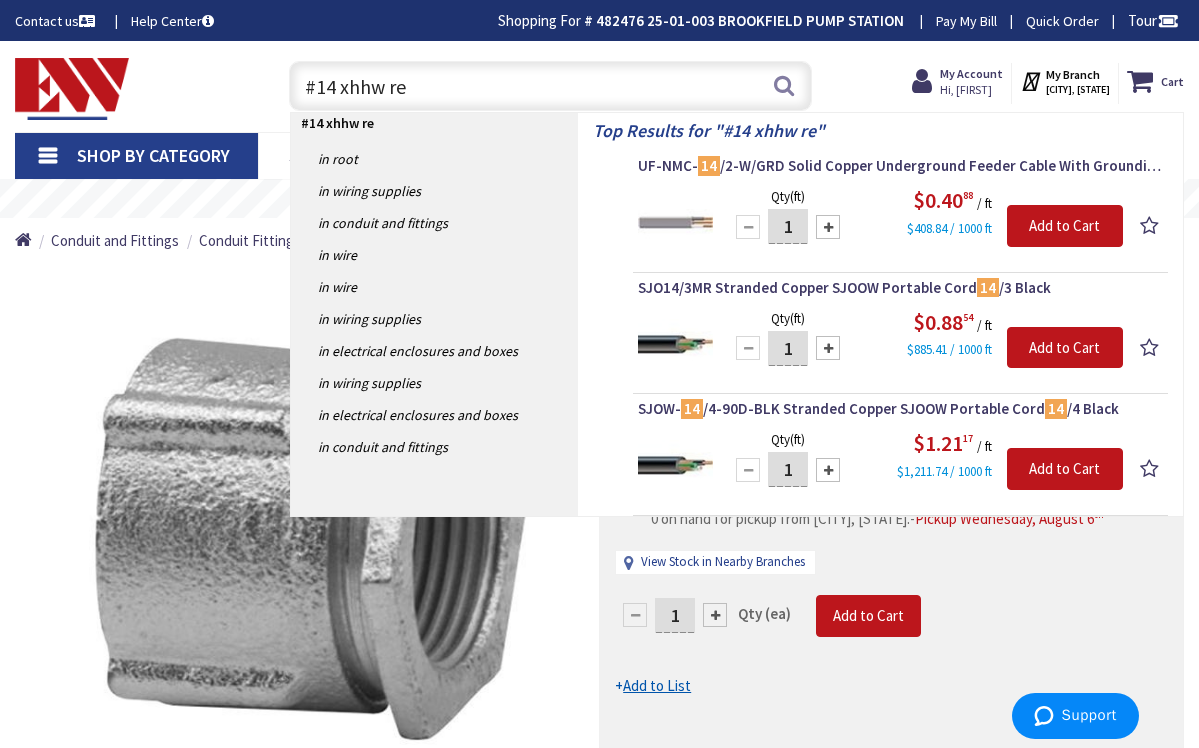 type on "#14 xhhw red" 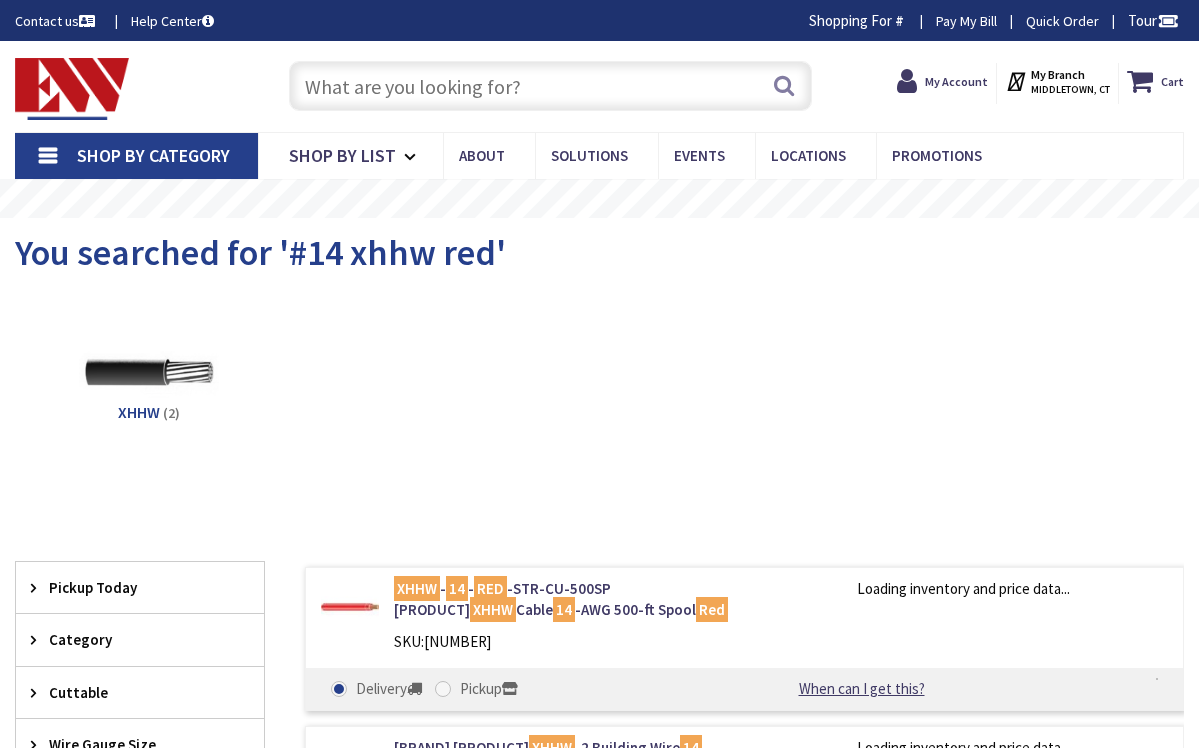 scroll, scrollTop: 0, scrollLeft: 0, axis: both 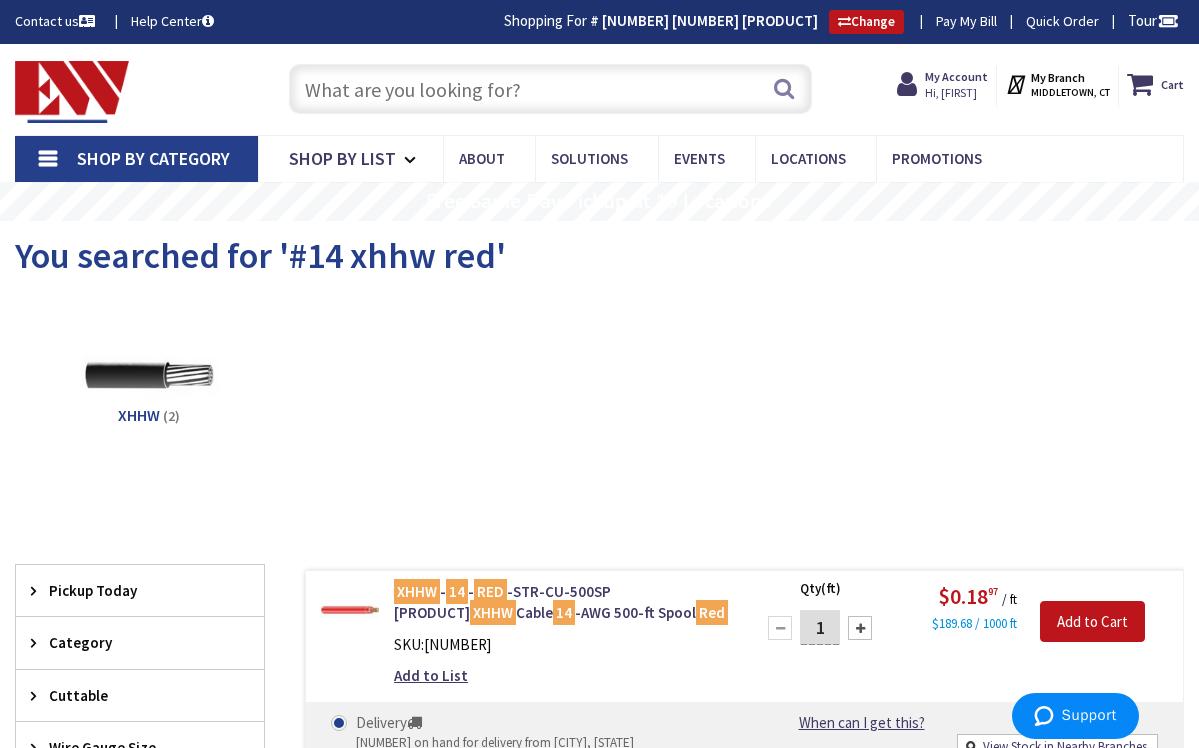 click at bounding box center [551, 89] 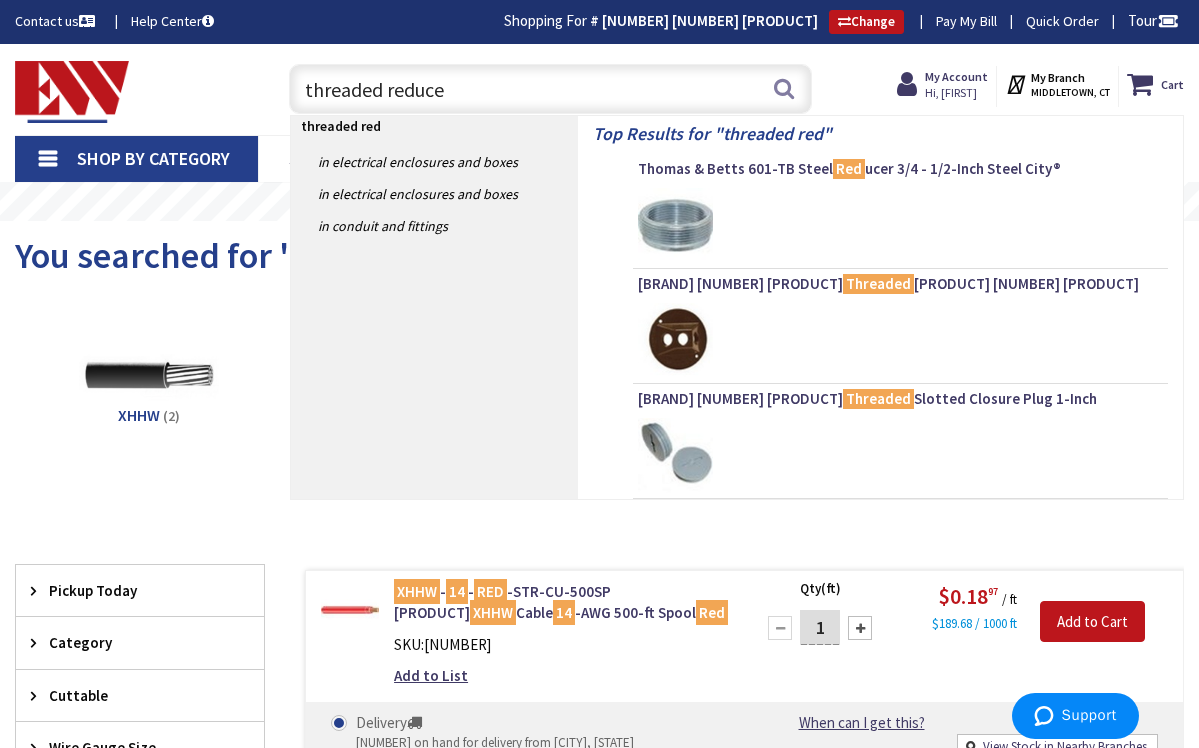 type on "threaded reducer" 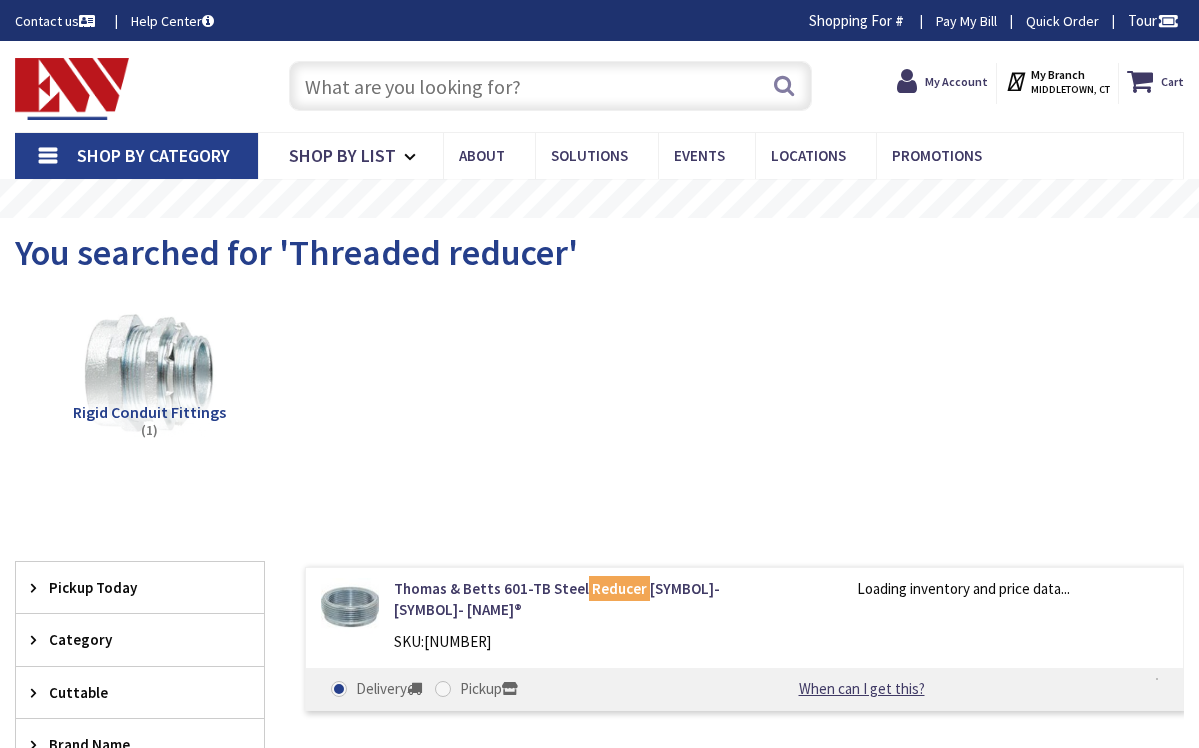 scroll, scrollTop: 0, scrollLeft: 0, axis: both 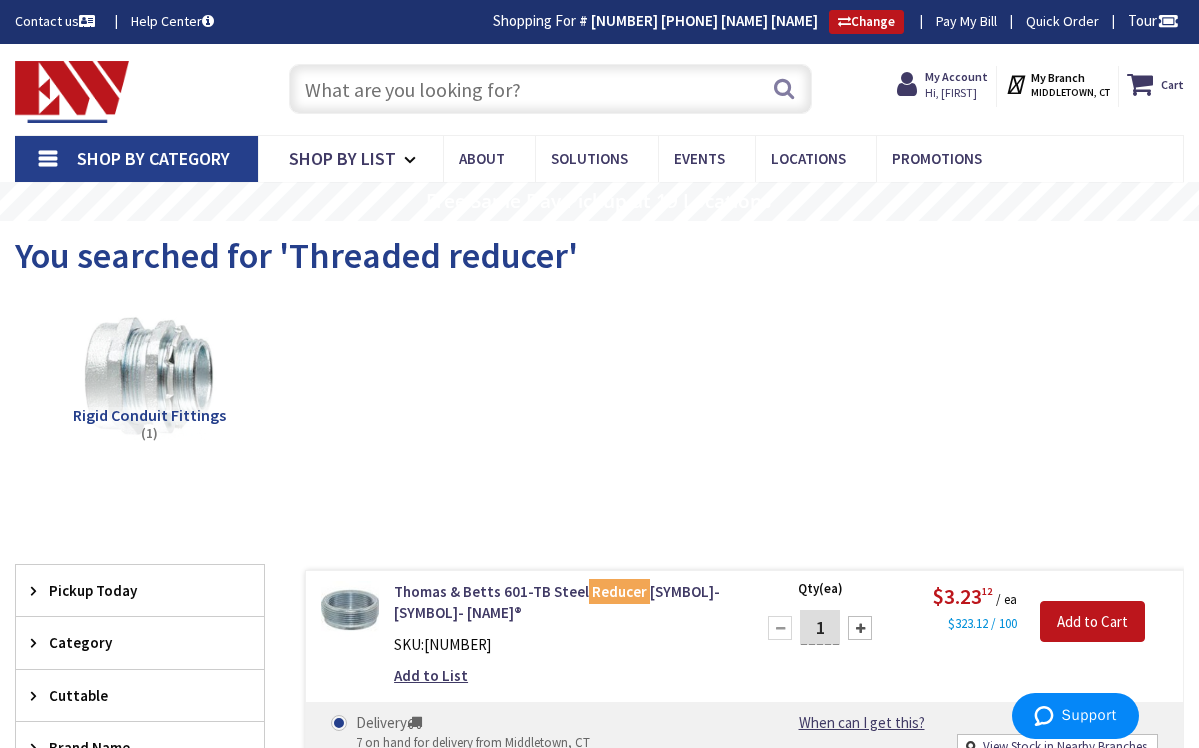 click at bounding box center (551, 89) 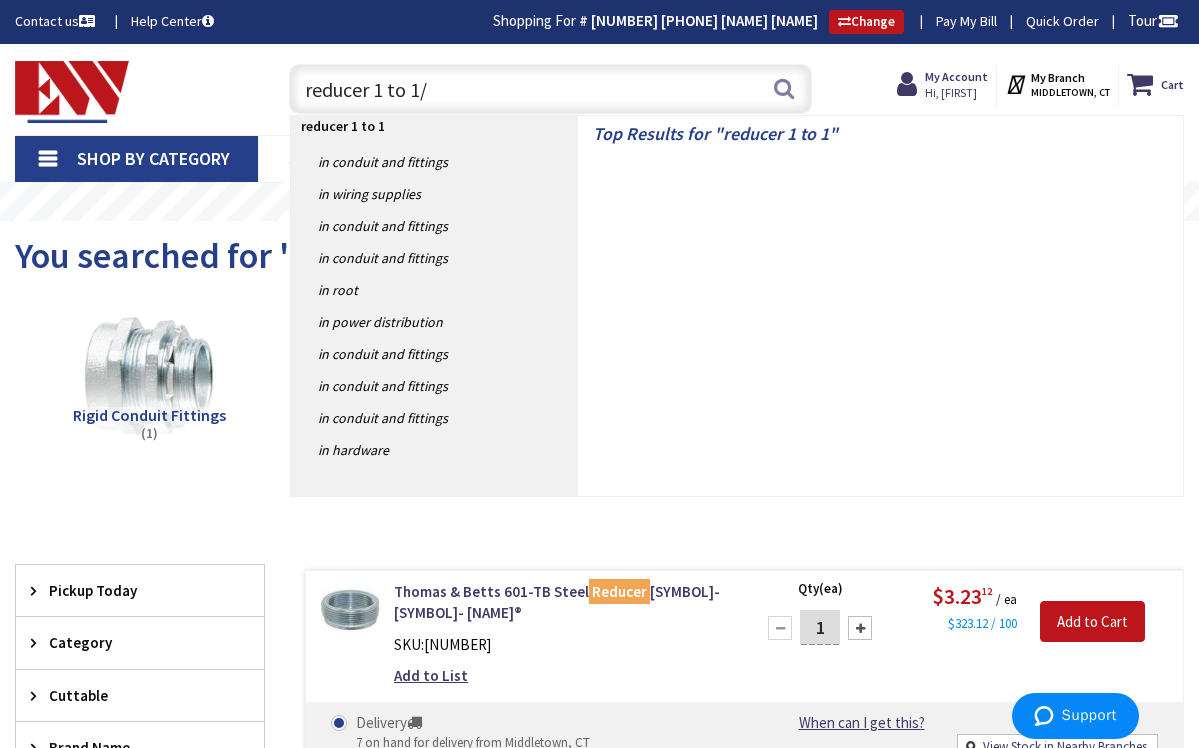 type on "reducer 1 to 1/2" 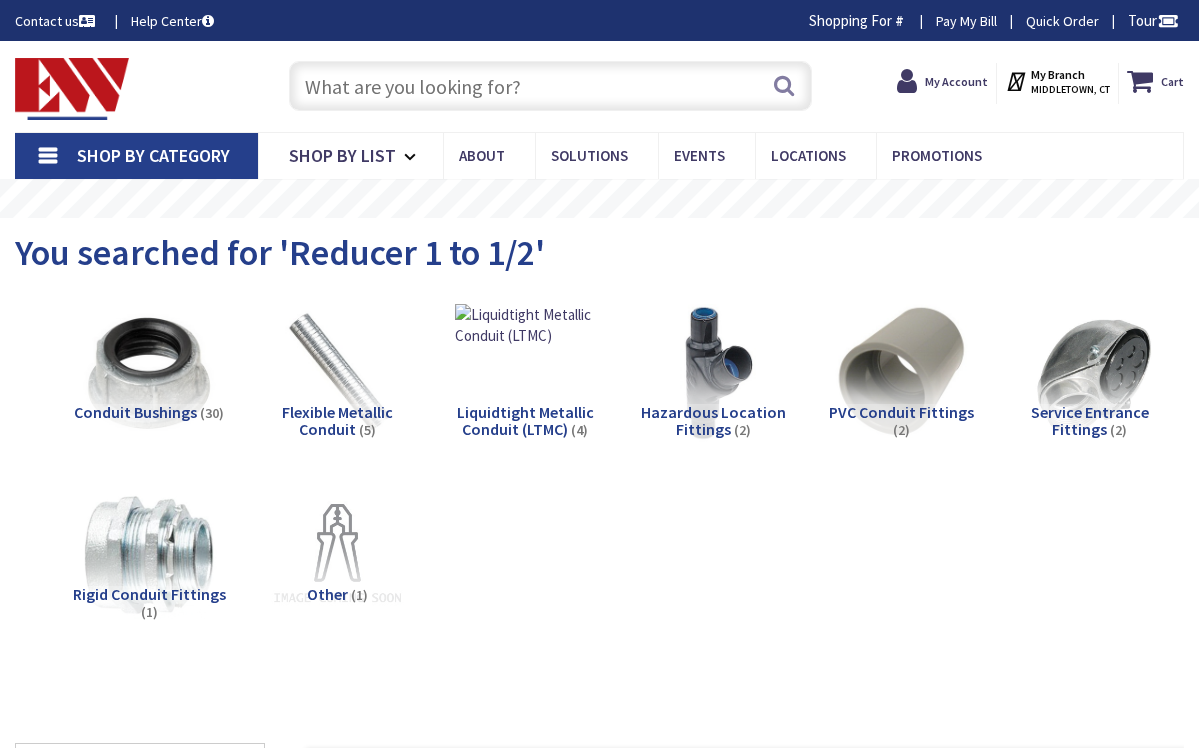 scroll, scrollTop: 0, scrollLeft: 0, axis: both 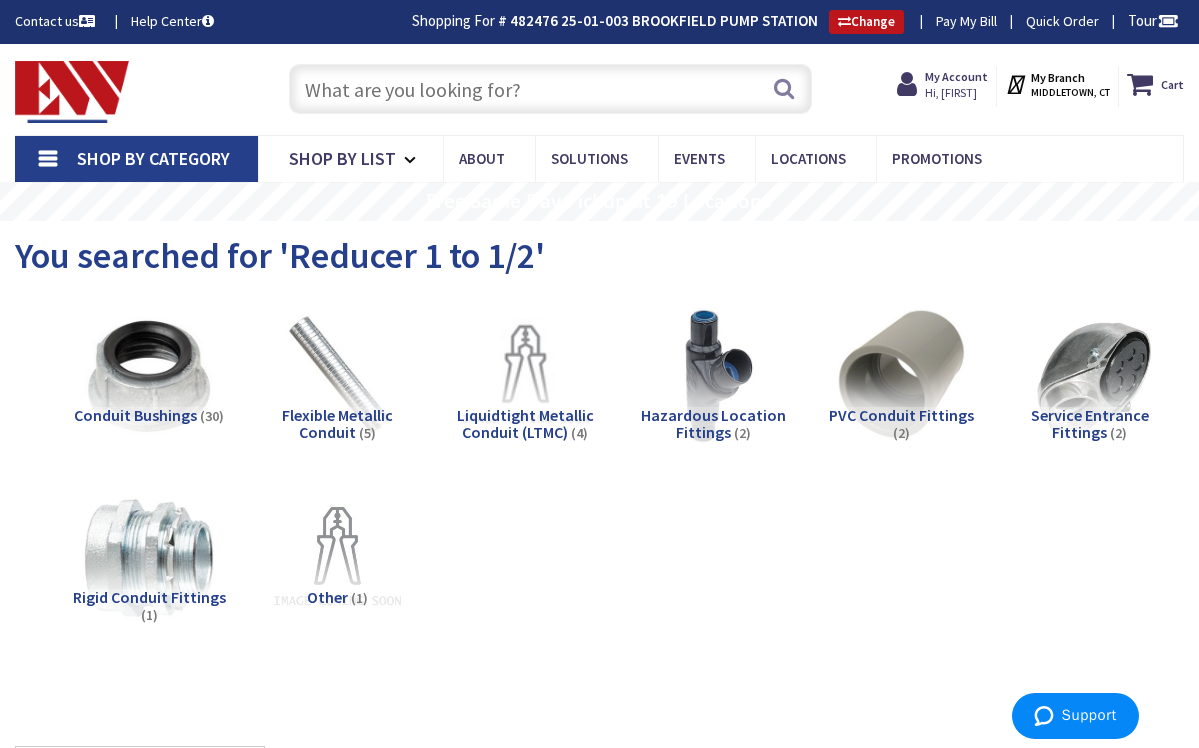 click at bounding box center (551, 89) 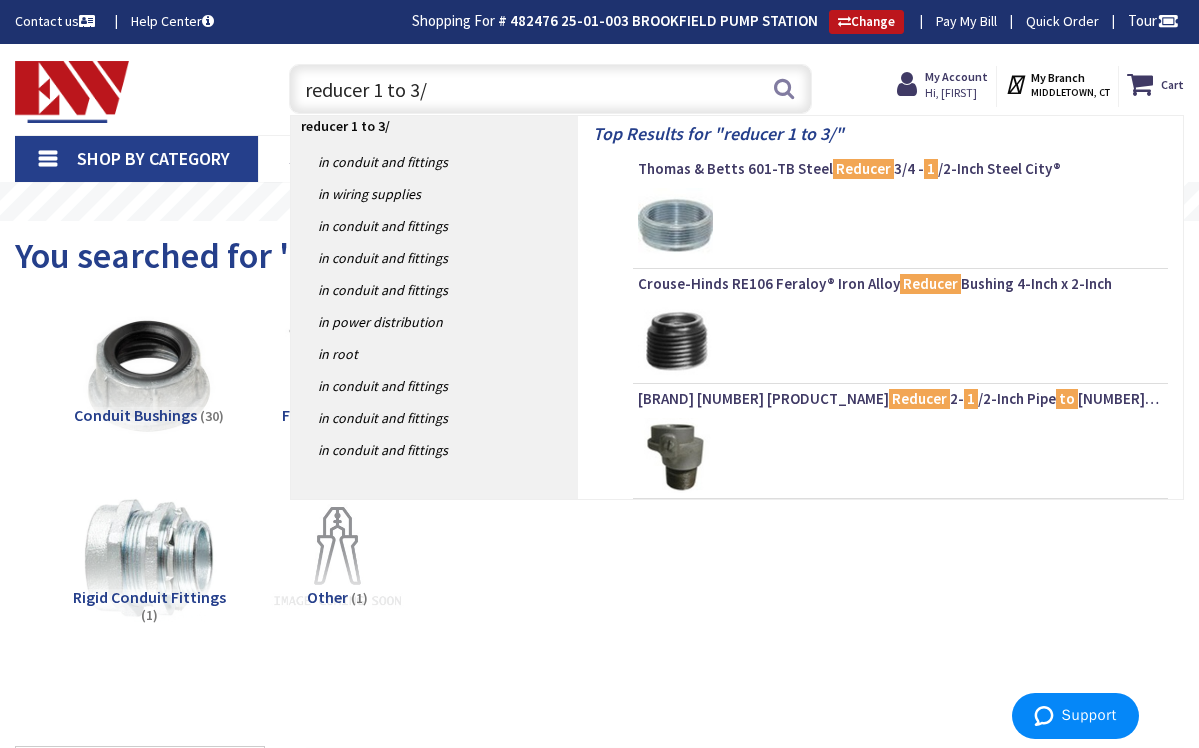 type on "reducer 1 to 3/4" 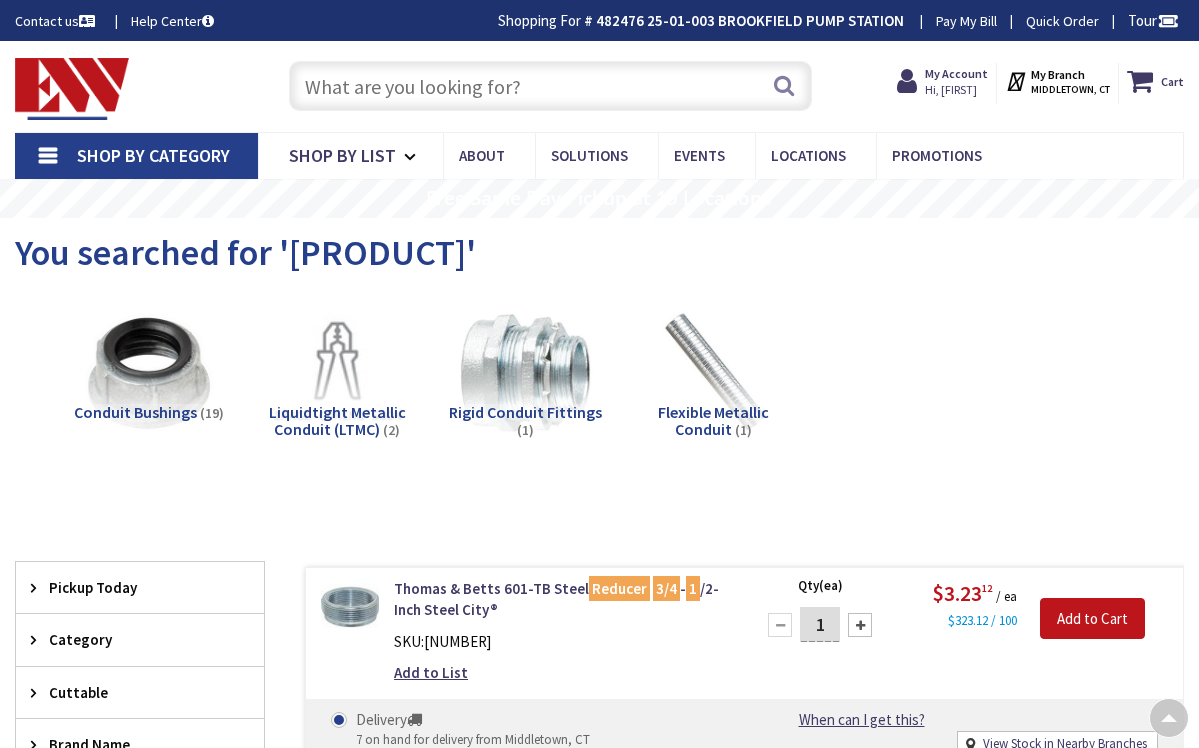 scroll, scrollTop: 576, scrollLeft: 0, axis: vertical 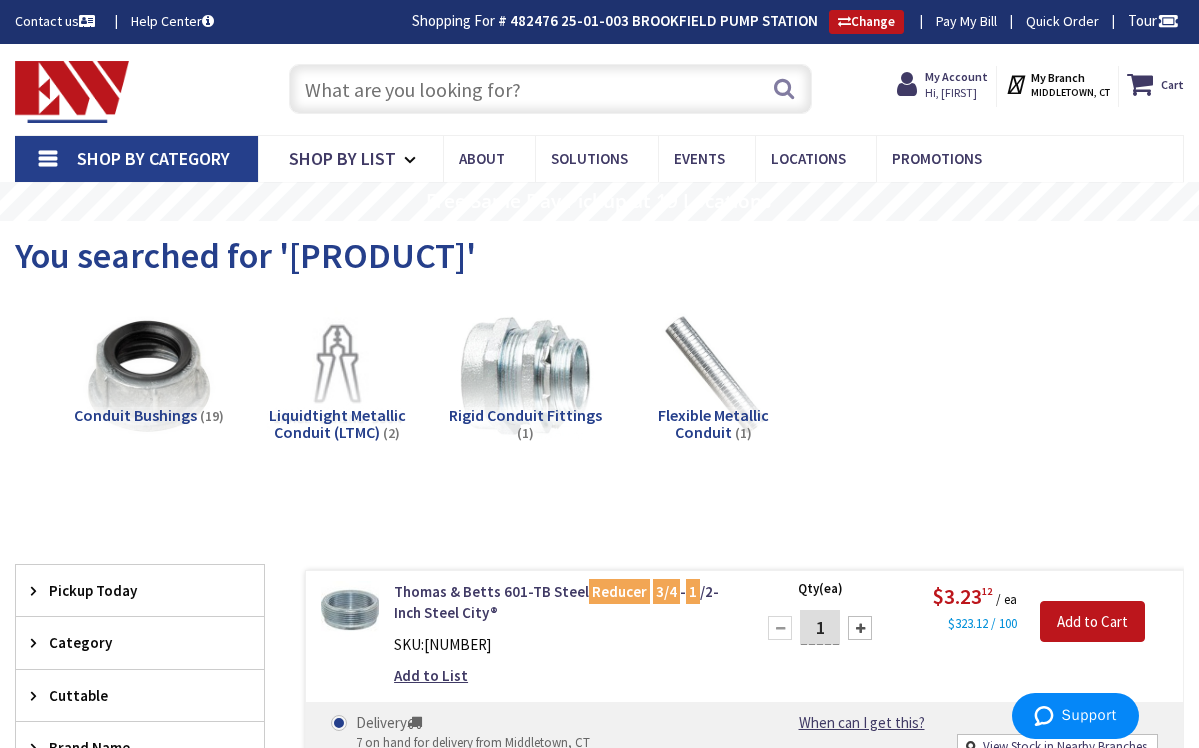 click at bounding box center (551, 89) 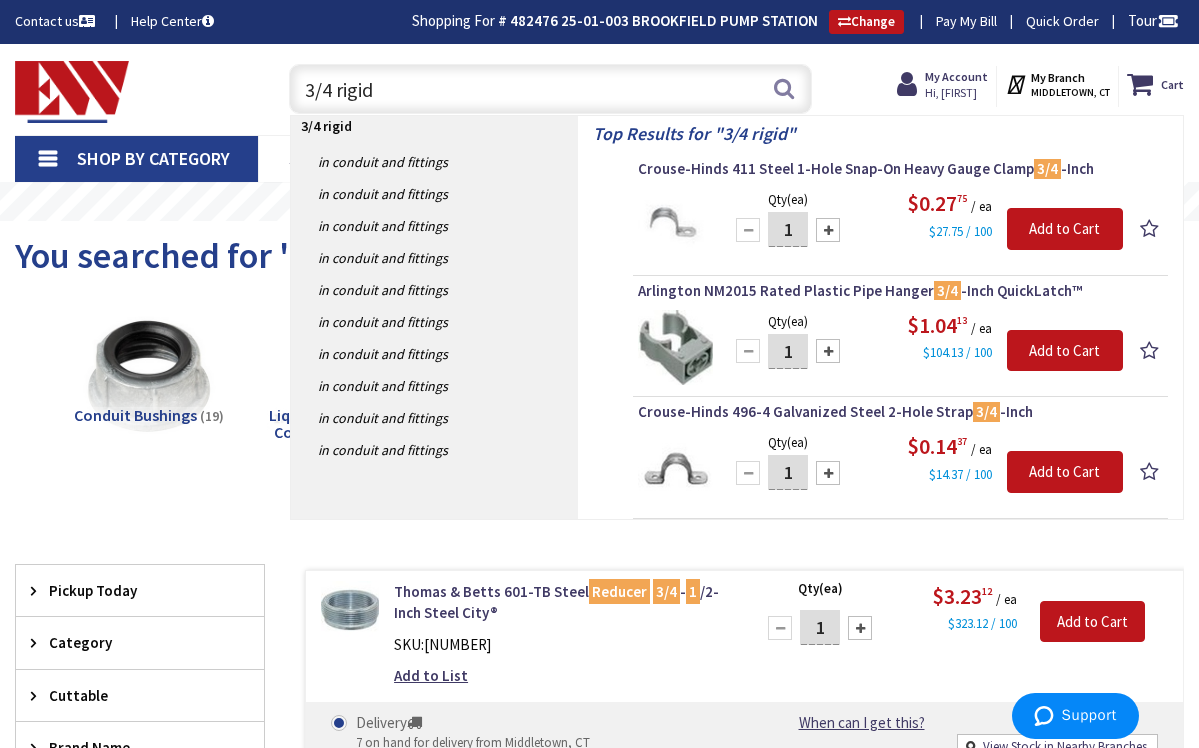 click on "3/4 rigid" at bounding box center (551, 89) 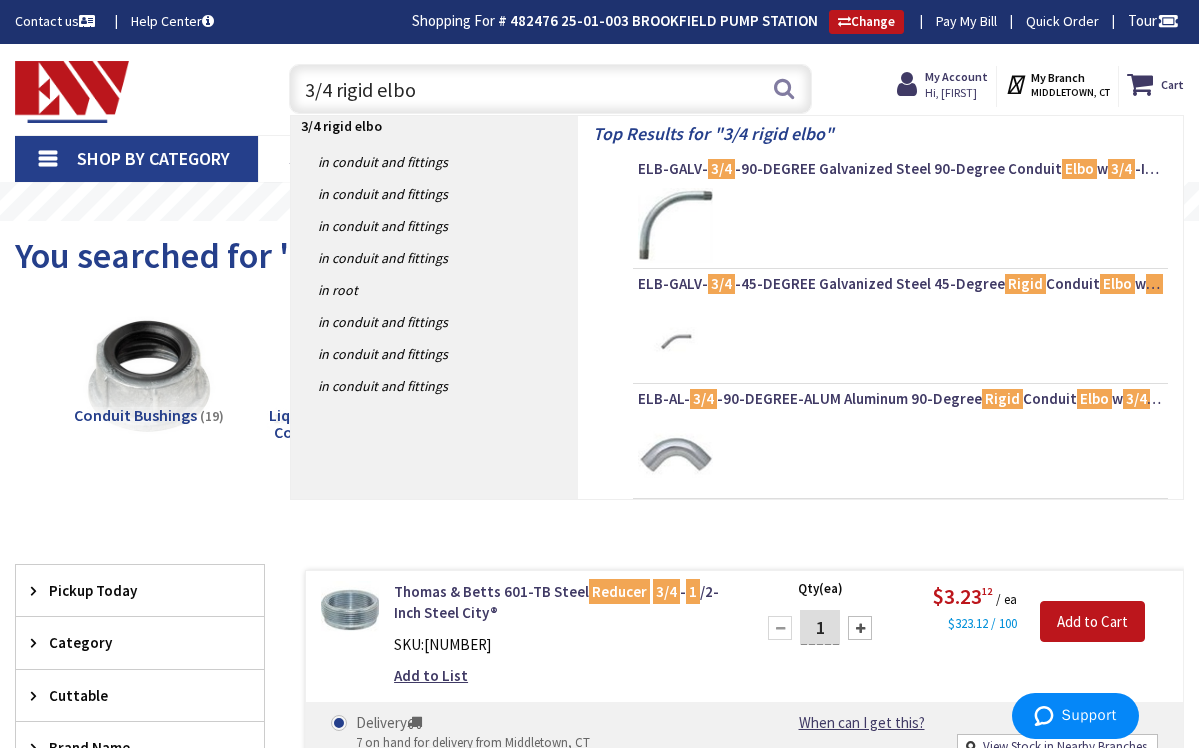 type on "3/4 rigid elbow" 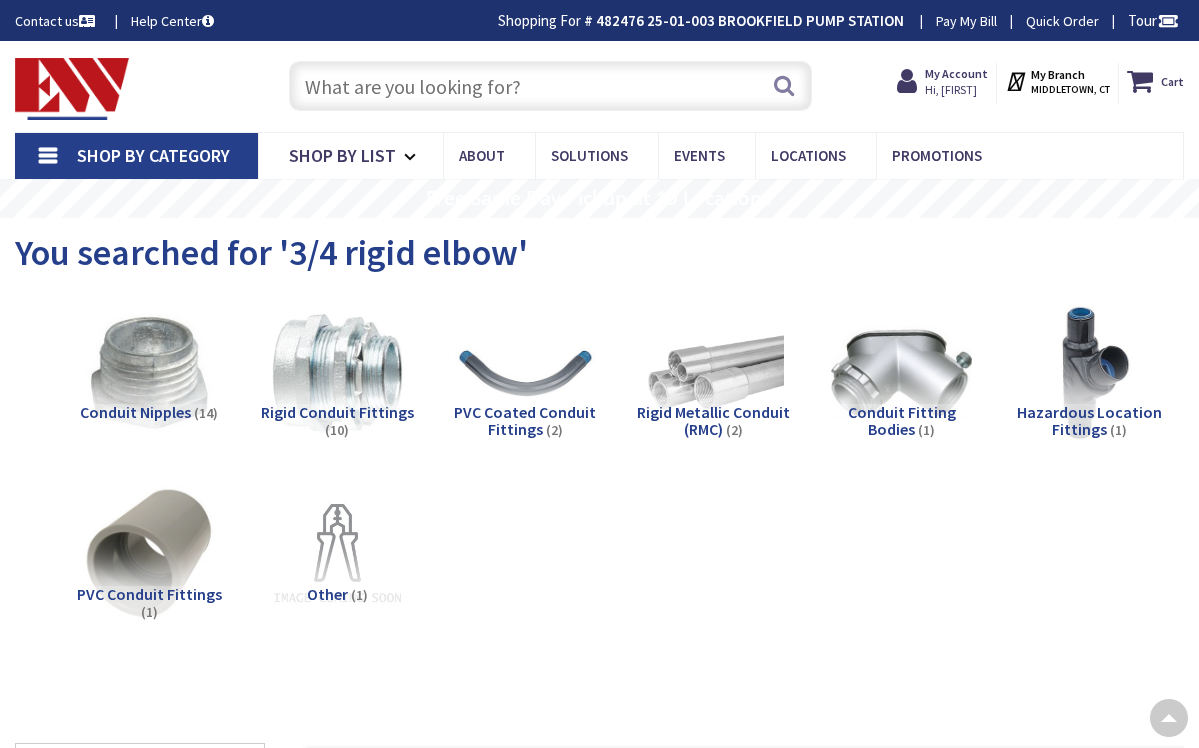 scroll, scrollTop: 494, scrollLeft: 0, axis: vertical 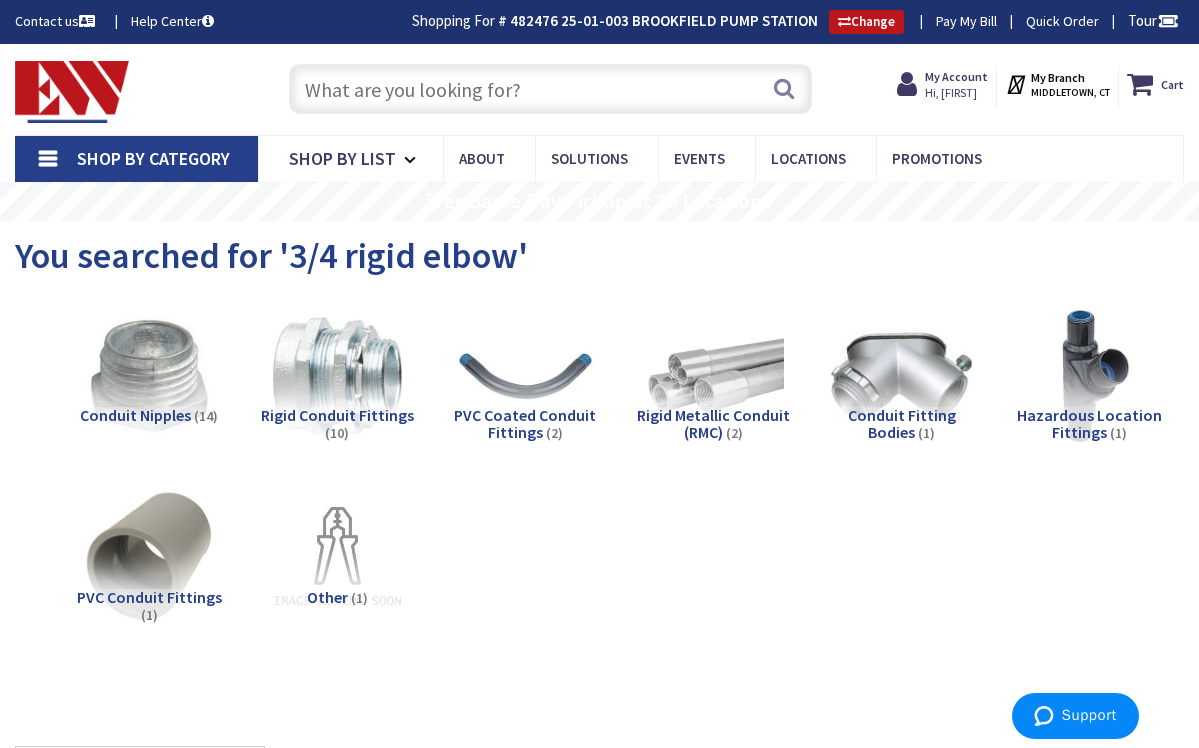 click at bounding box center (551, 89) 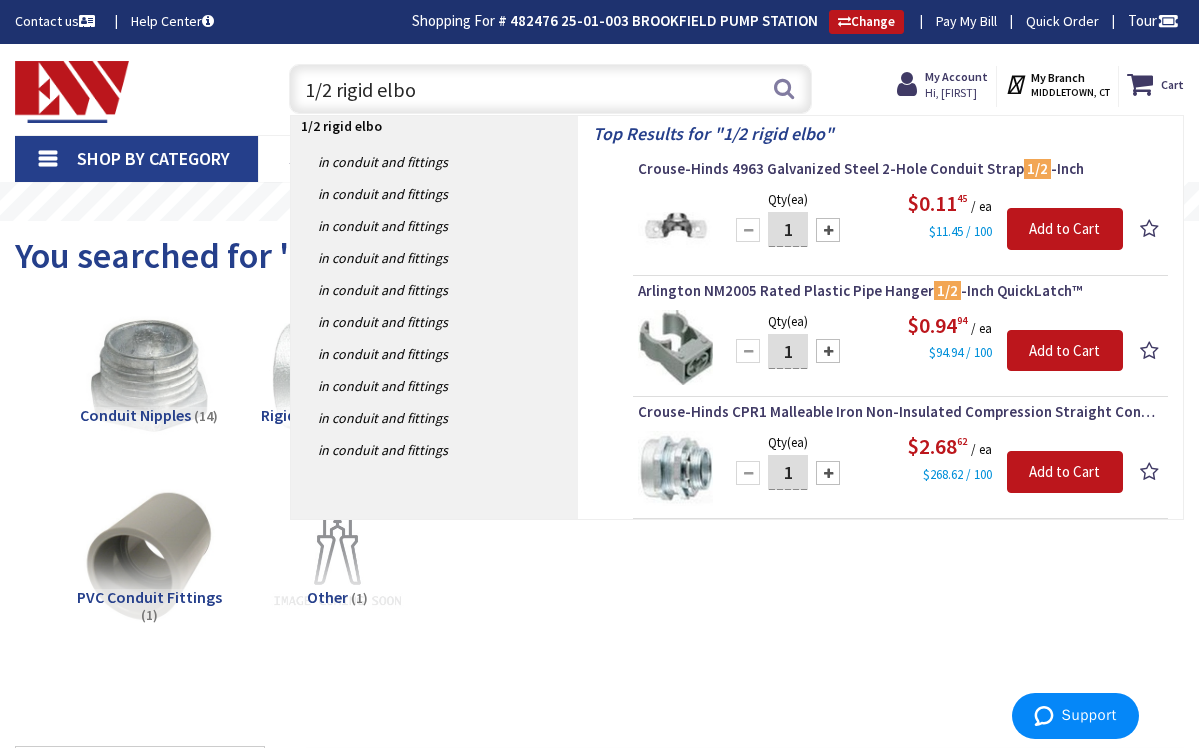 type on "1/2 rigid elbow" 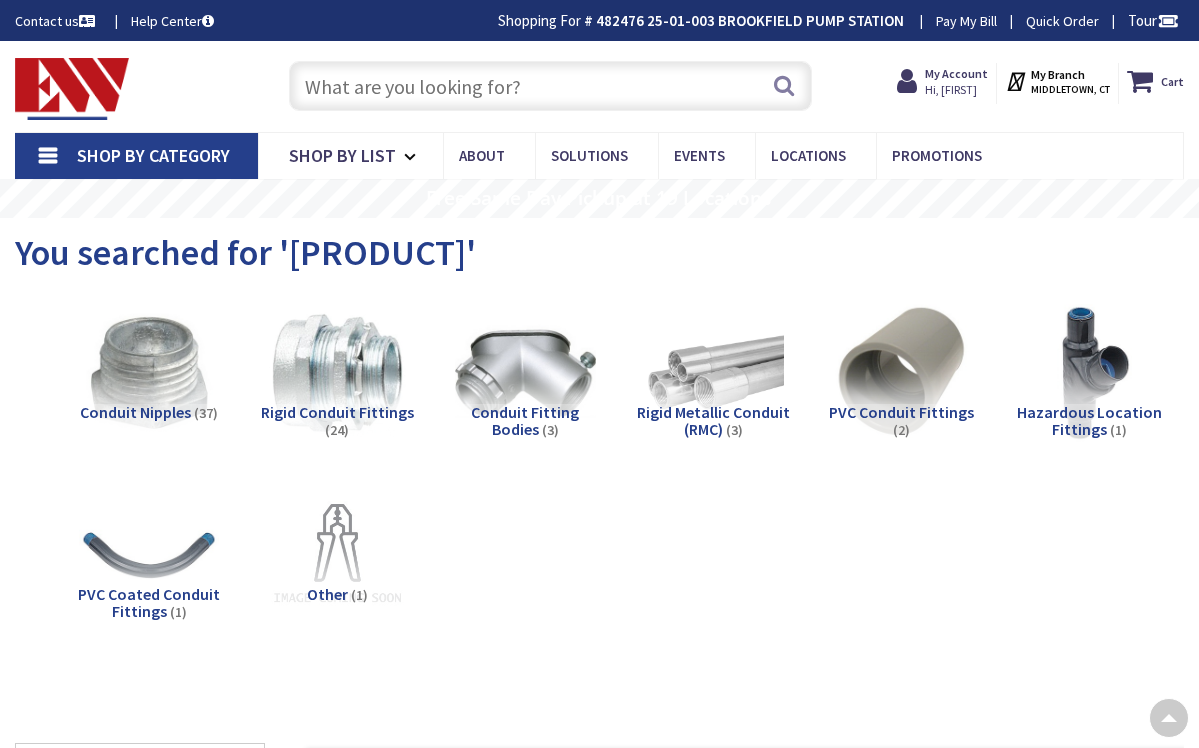 scroll, scrollTop: 725, scrollLeft: 0, axis: vertical 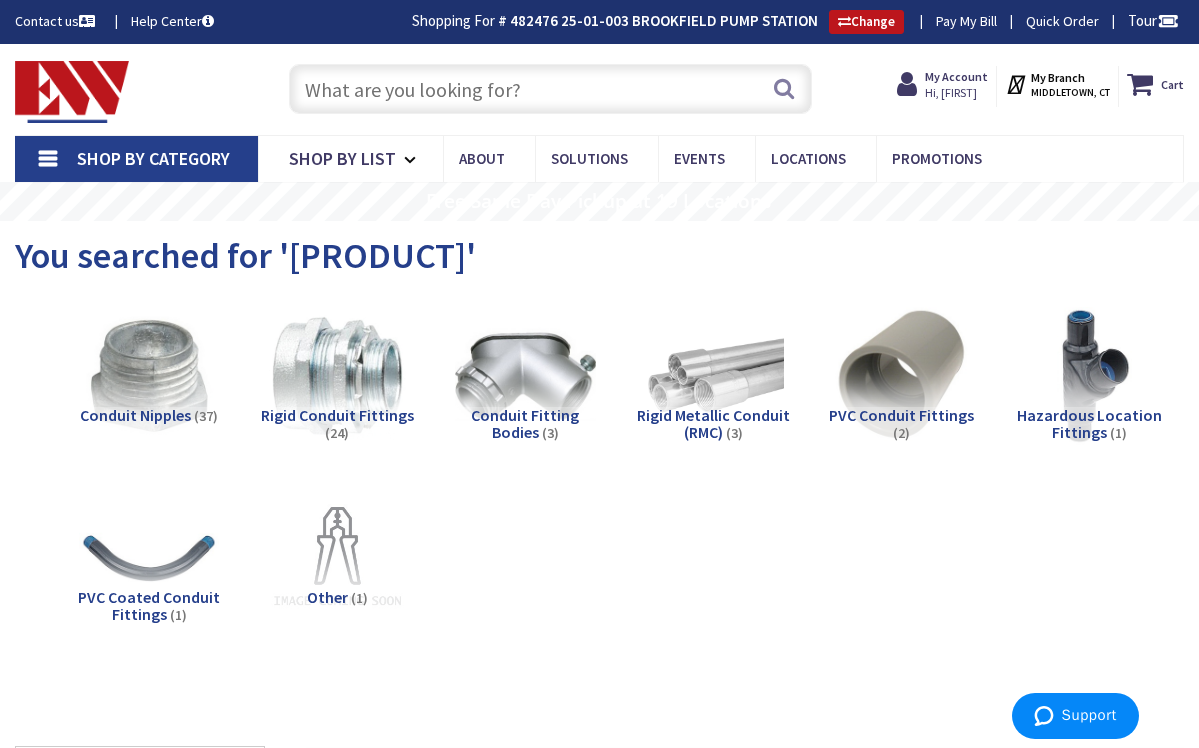 click at bounding box center [551, 89] 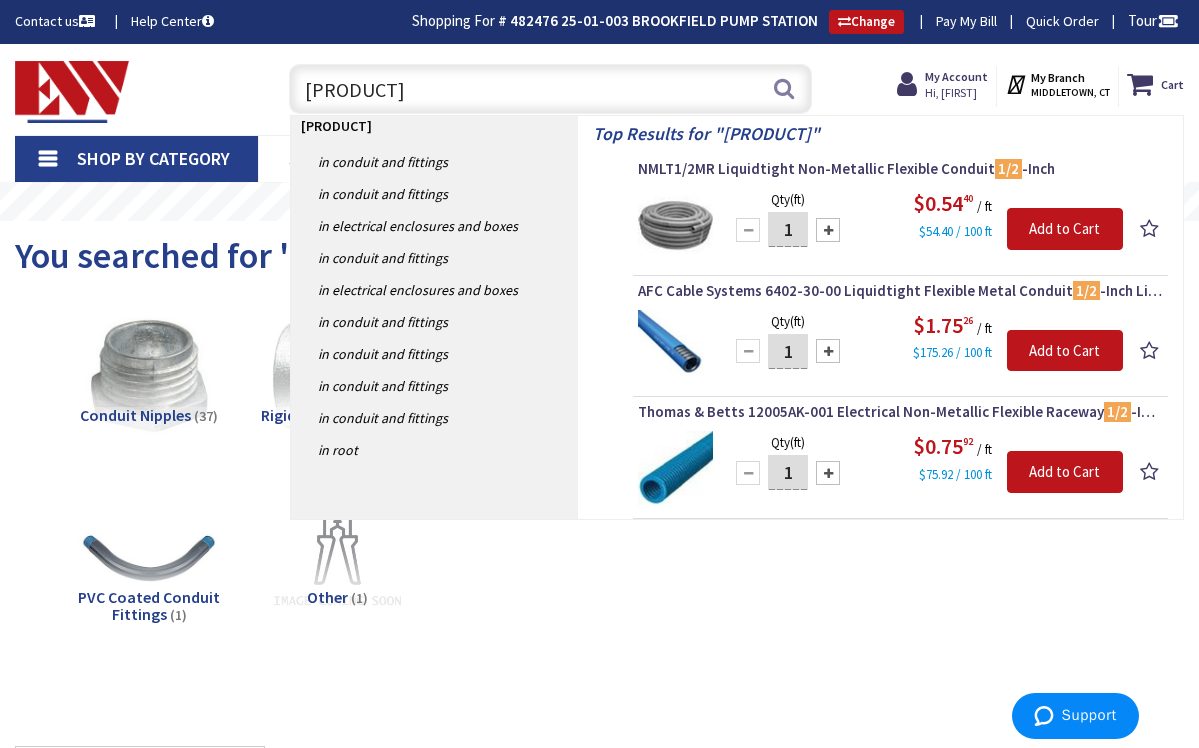 type on "1/2 rigid conduit" 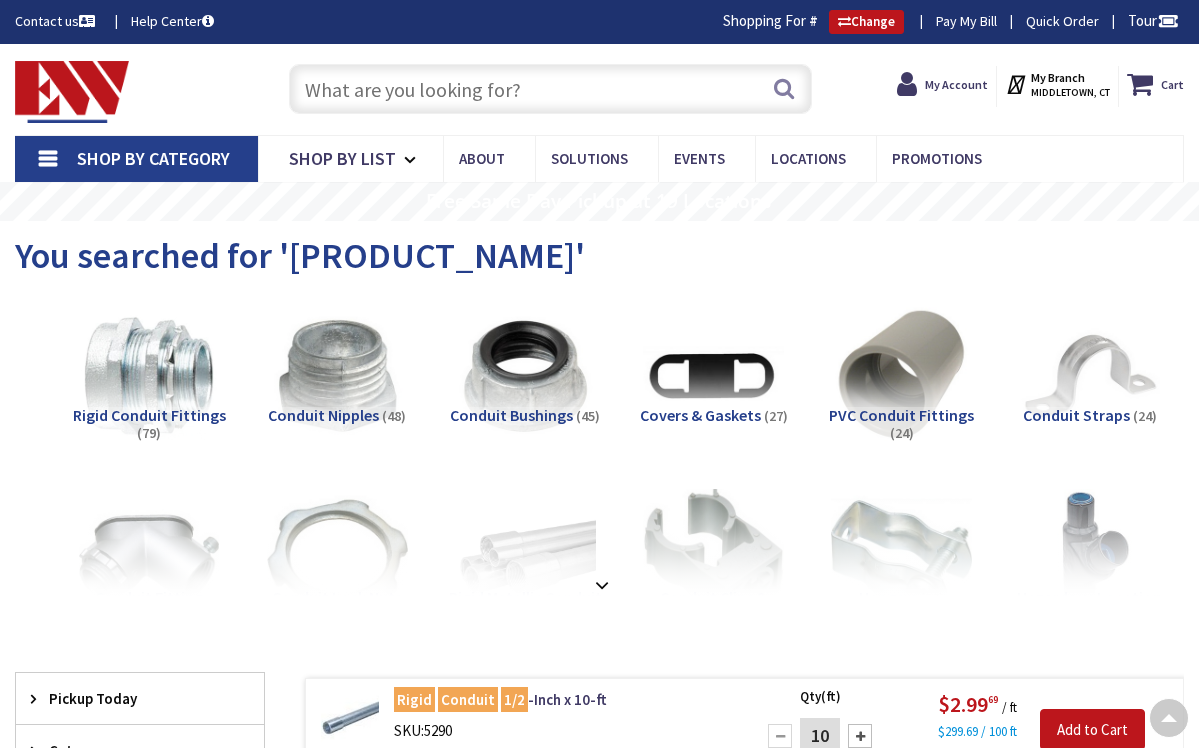 scroll, scrollTop: 397, scrollLeft: 0, axis: vertical 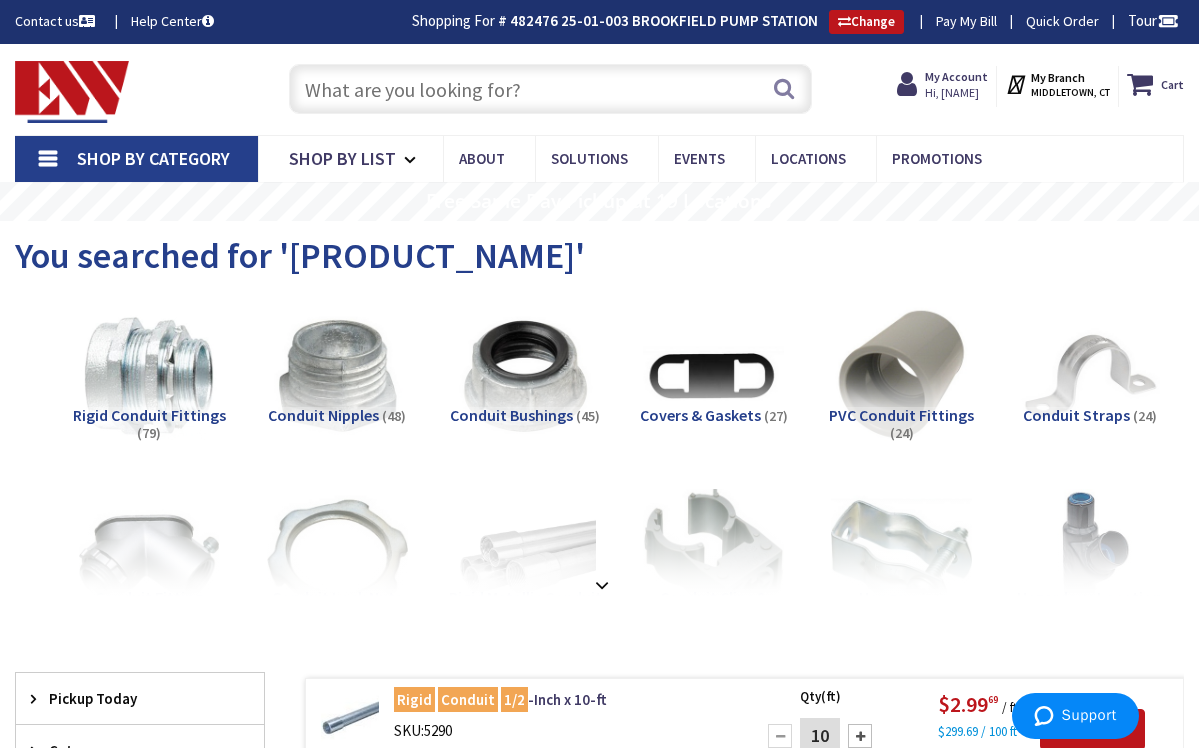 click at bounding box center [551, 89] 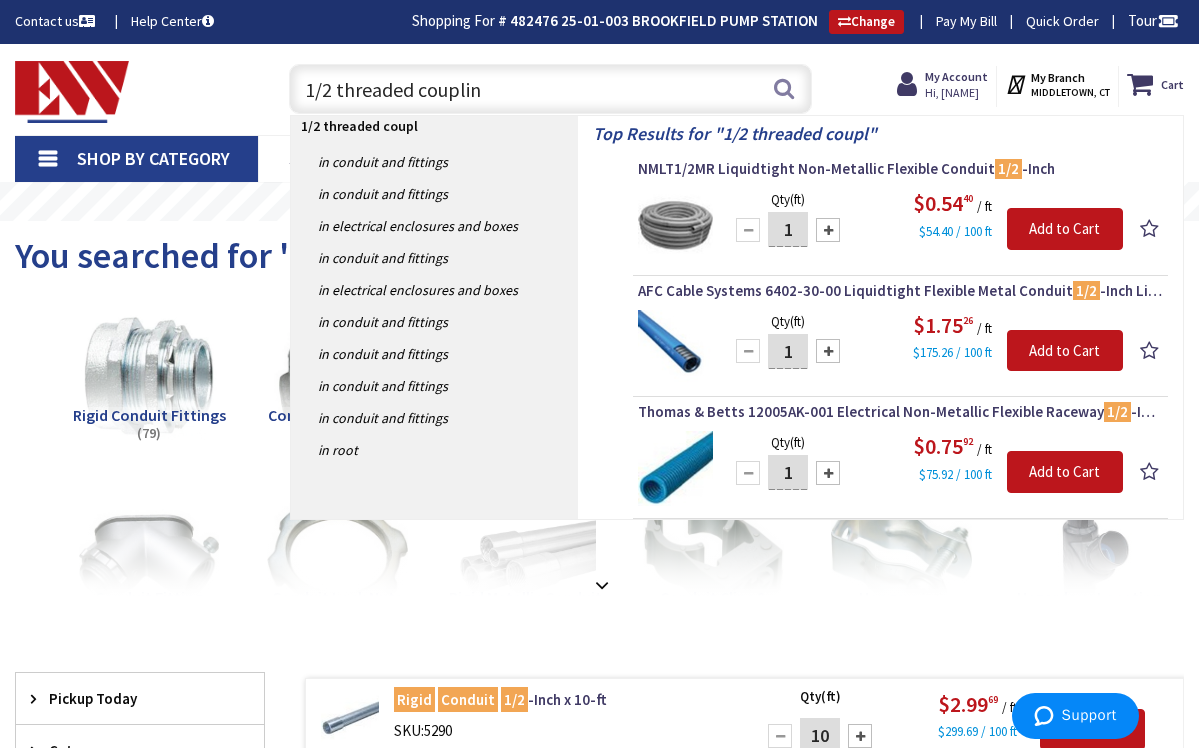 type on "1/2 threaded coupling" 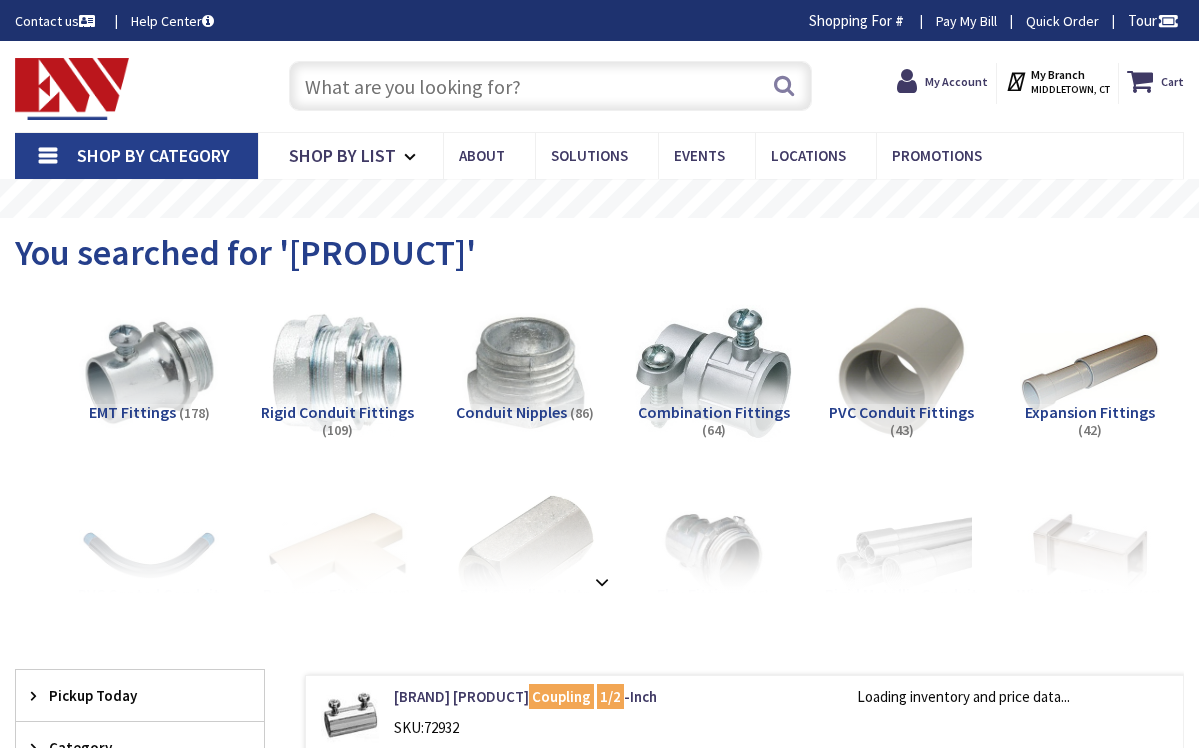 scroll, scrollTop: 50, scrollLeft: 0, axis: vertical 